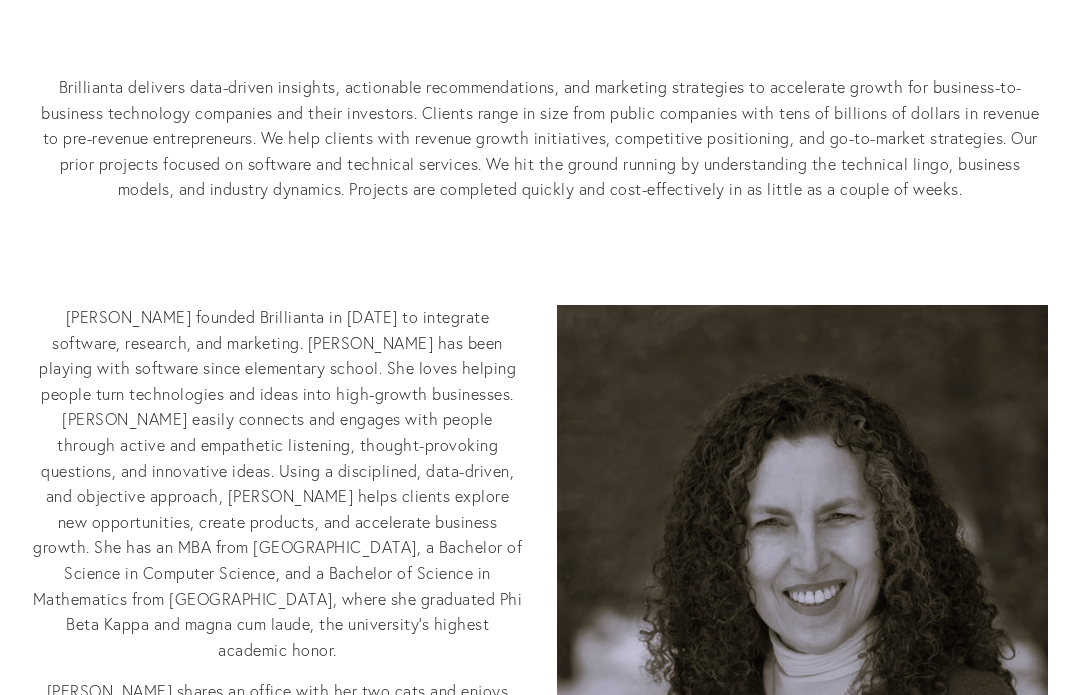 scroll, scrollTop: 642, scrollLeft: 0, axis: vertical 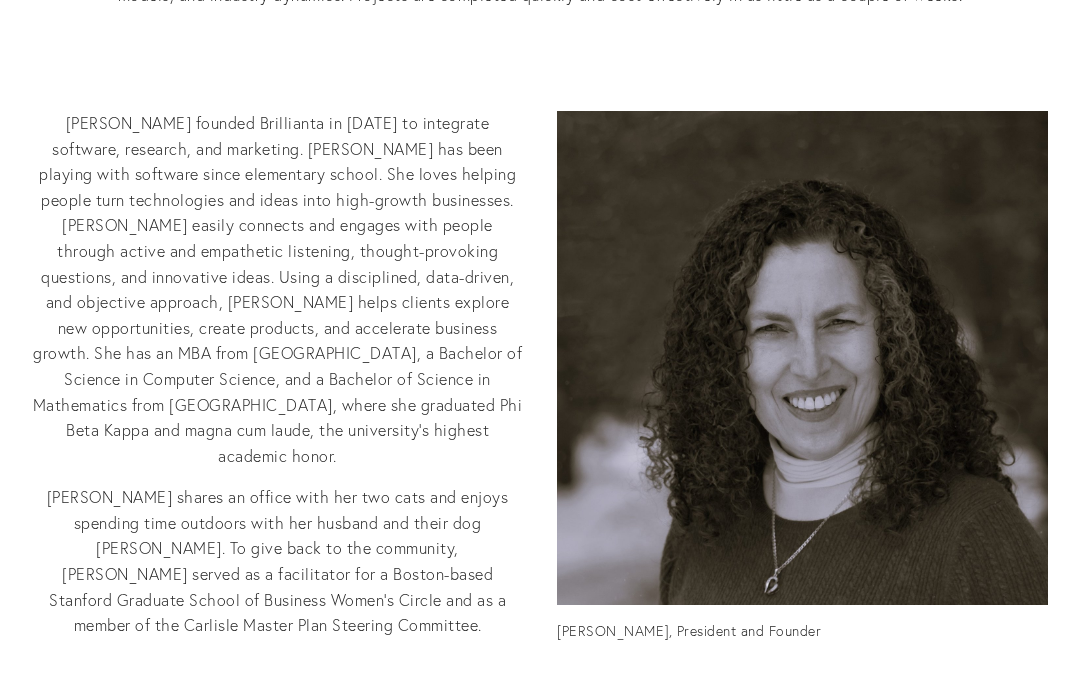 click on "Brillianta delivers data-driven insights, actionable recommendations, and marketing strategies to accelerate growth for business-to-business technology companies and their investors. Clients range in size from public companies with tens of billions of dollars in revenue to pre-revenue entrepreneurs. We help clients with revenue growth initiatives, competitive positioning, and go-to-market strategies. Our prior projects focused on software and technical services. We hit the ground running by understanding the technical lingo, business models, and industry dynamics. Projects are completed quickly and cost-effectively in as little as a couple of weeks." at bounding box center [540, -55] 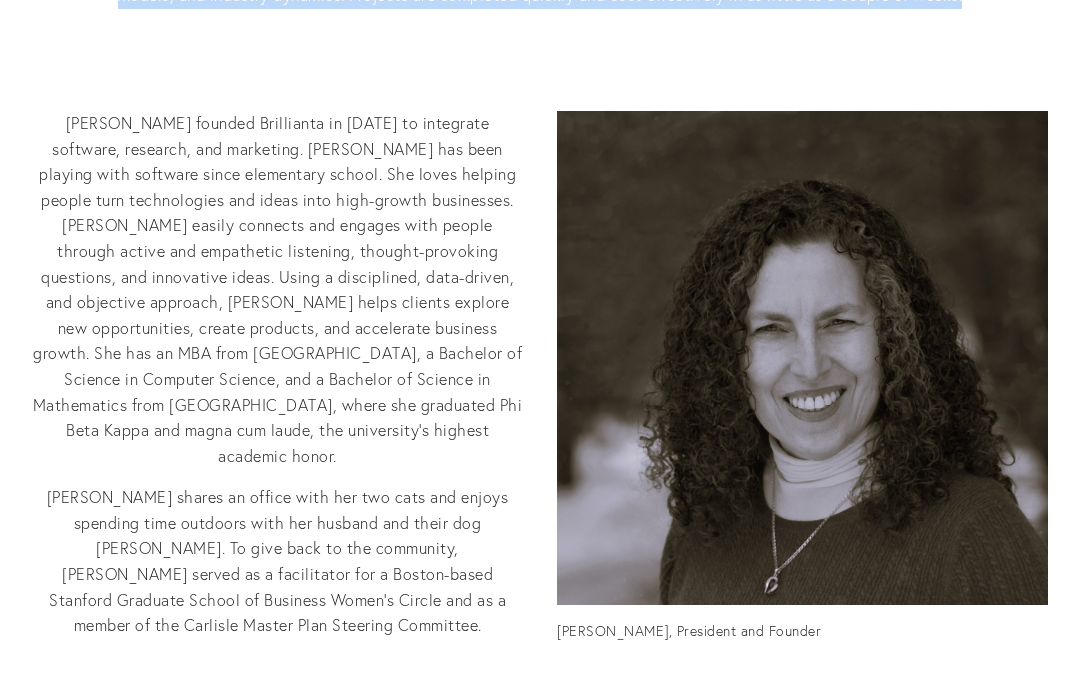 click on "Brillianta delivers data-driven insights, actionable recommendations, and marketing strategies to accelerate growth for business-to-business technology companies and their investors. Clients range in size from public companies with tens of billions of dollars in revenue to pre-revenue entrepreneurs. We help clients with revenue growth initiatives, competitive positioning, and go-to-market strategies. Our prior projects focused on software and technical services. We hit the ground running by understanding the technical lingo, business models, and industry dynamics. Projects are completed quickly and cost-effectively in as little as a couple of weeks." at bounding box center (540, -55) 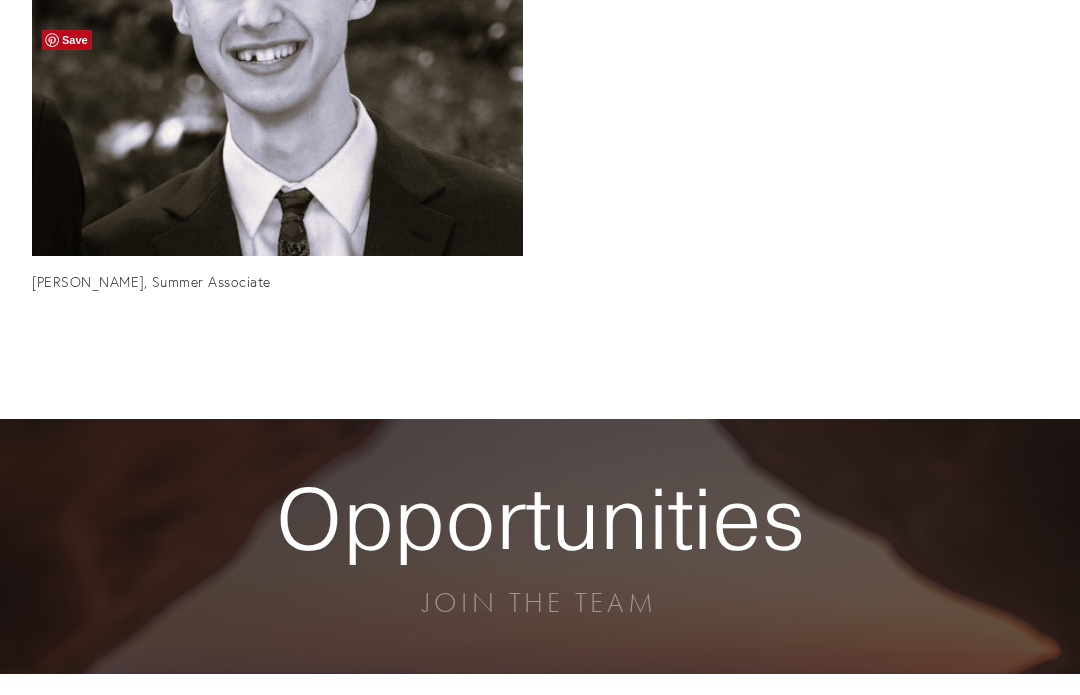 scroll, scrollTop: 1593, scrollLeft: 0, axis: vertical 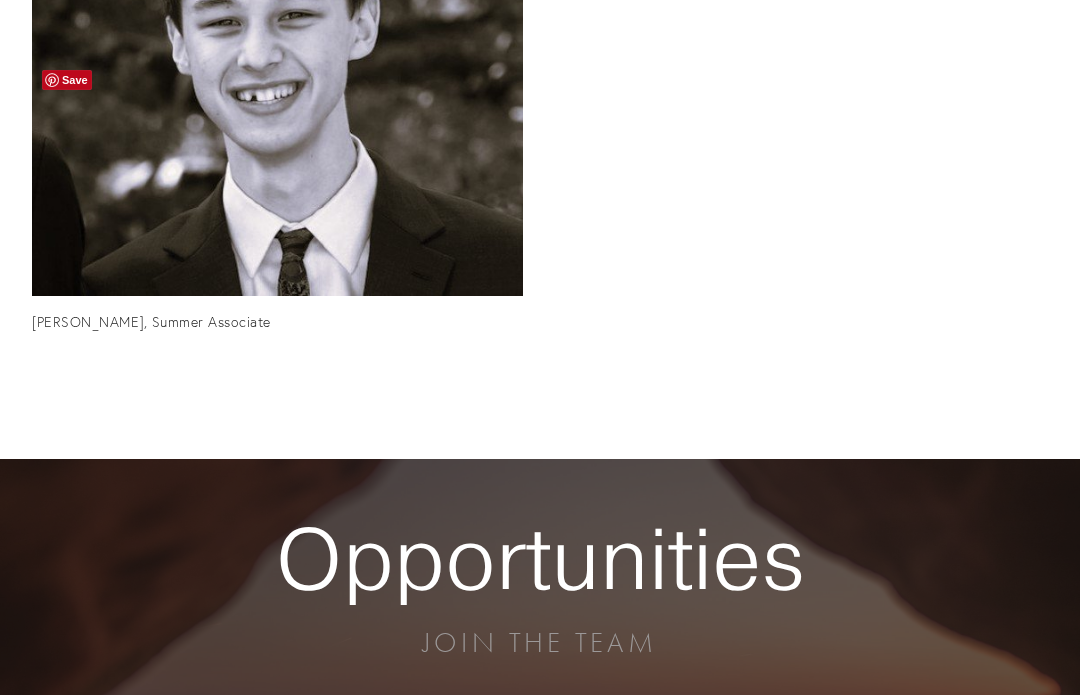 click at bounding box center (277, 50) 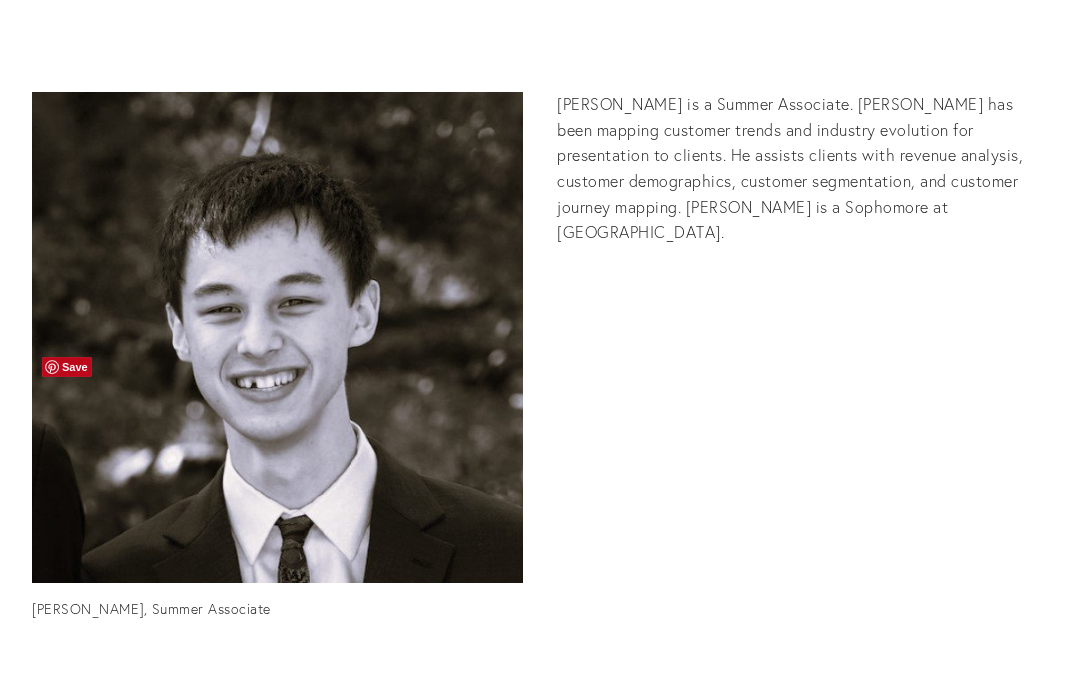 scroll, scrollTop: 1124, scrollLeft: 0, axis: vertical 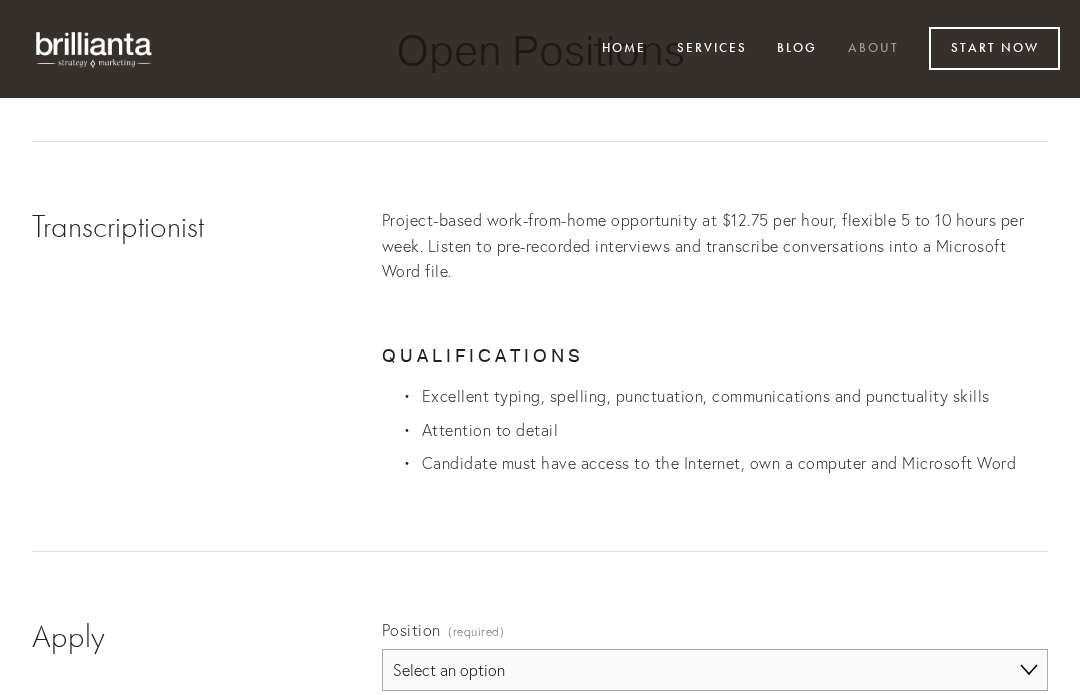 click at bounding box center (540, -199) 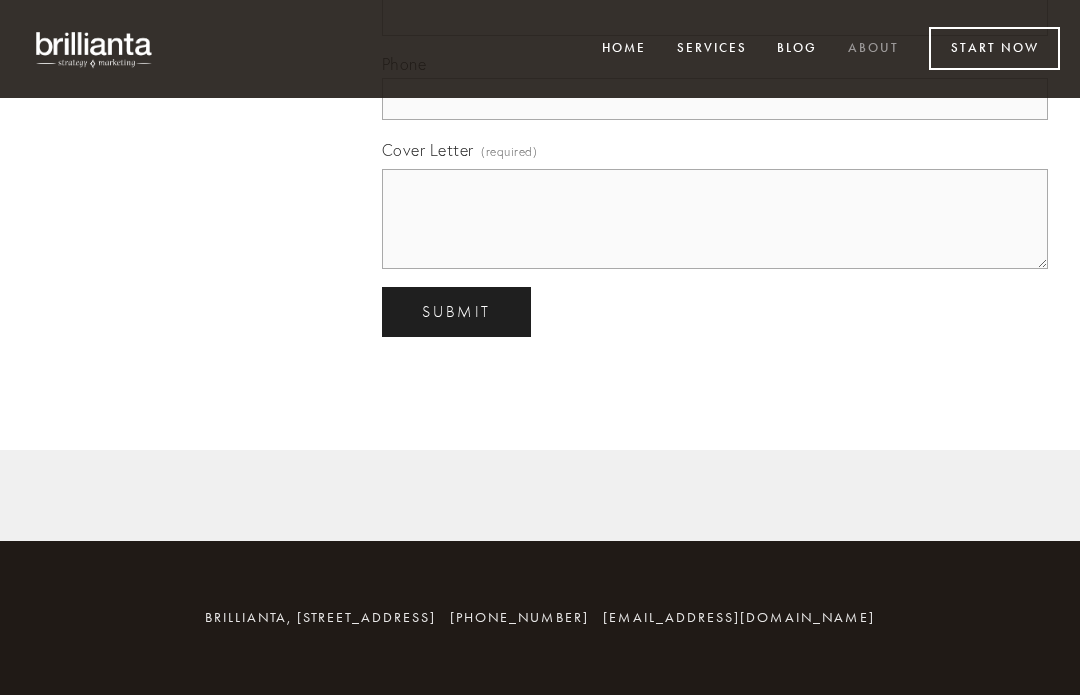 scroll, scrollTop: 3468, scrollLeft: 0, axis: vertical 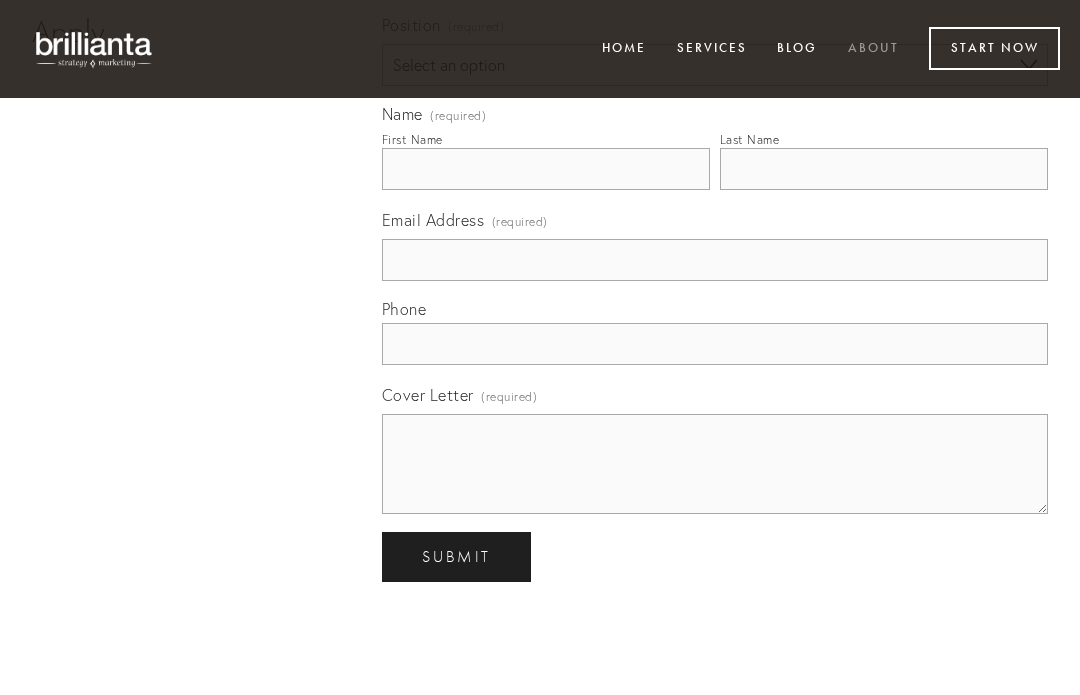 click on "Select an option Transcriptionist Other" at bounding box center (715, 65) 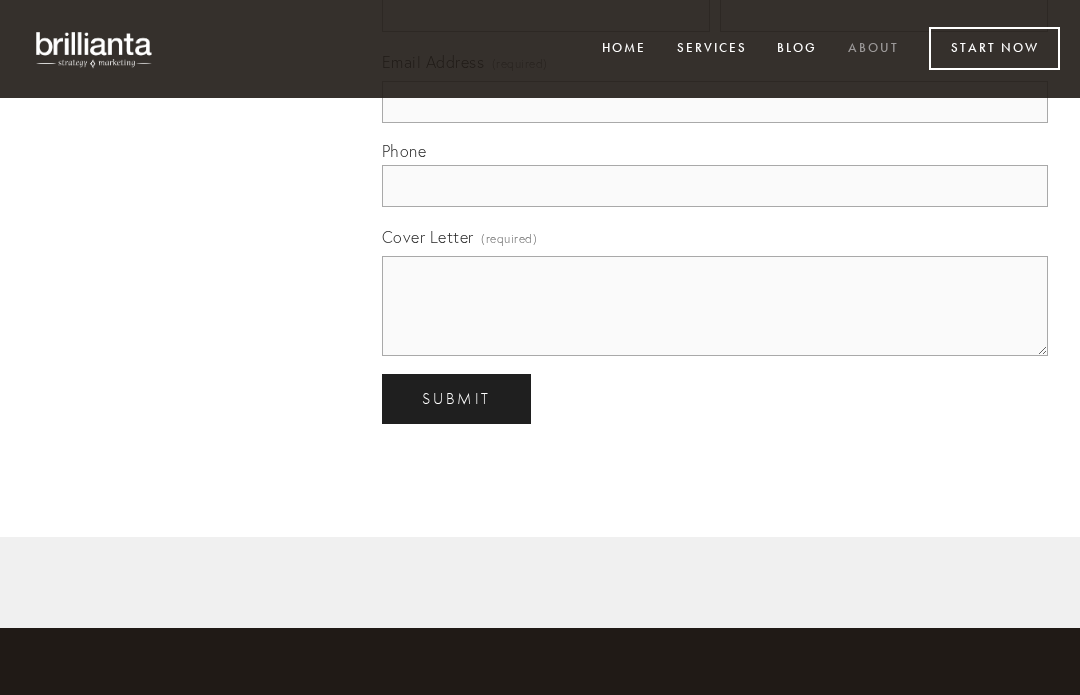 click at bounding box center (540, -212) 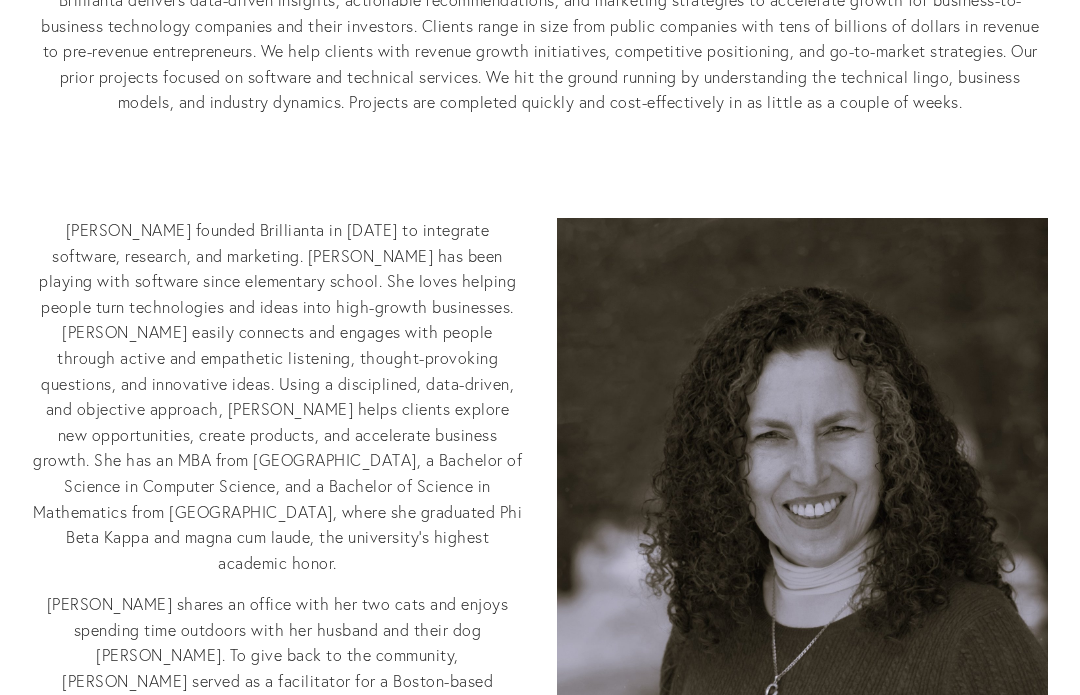 scroll, scrollTop: 522, scrollLeft: 0, axis: vertical 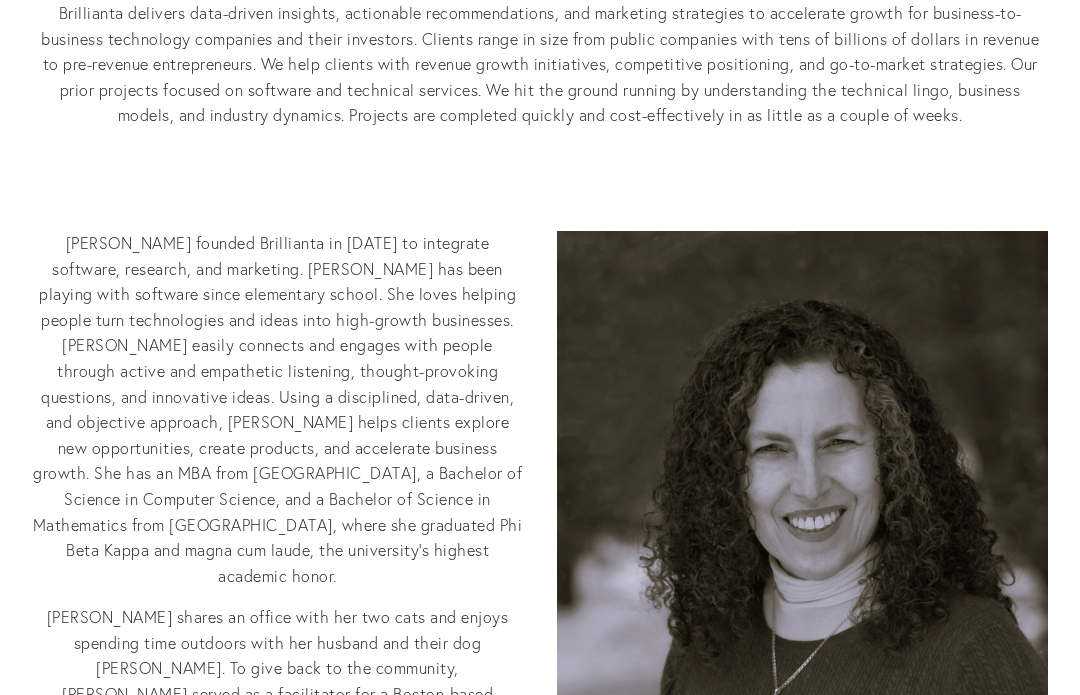 click on "Brillianta delivers data-driven insights, actionable recommendations, and marketing strategies to accelerate growth for business-to-business technology companies and their investors. Clients range in size from public companies with tens of billions of dollars in revenue to pre-revenue entrepreneurs. We help clients with revenue growth initiatives, competitive positioning, and go-to-market strategies. Our prior projects focused on software and technical services. We hit the ground running by understanding the technical lingo, business models, and industry dynamics. Projects are completed quickly and cost-effectively in as little as a couple of weeks." at bounding box center [540, 65] 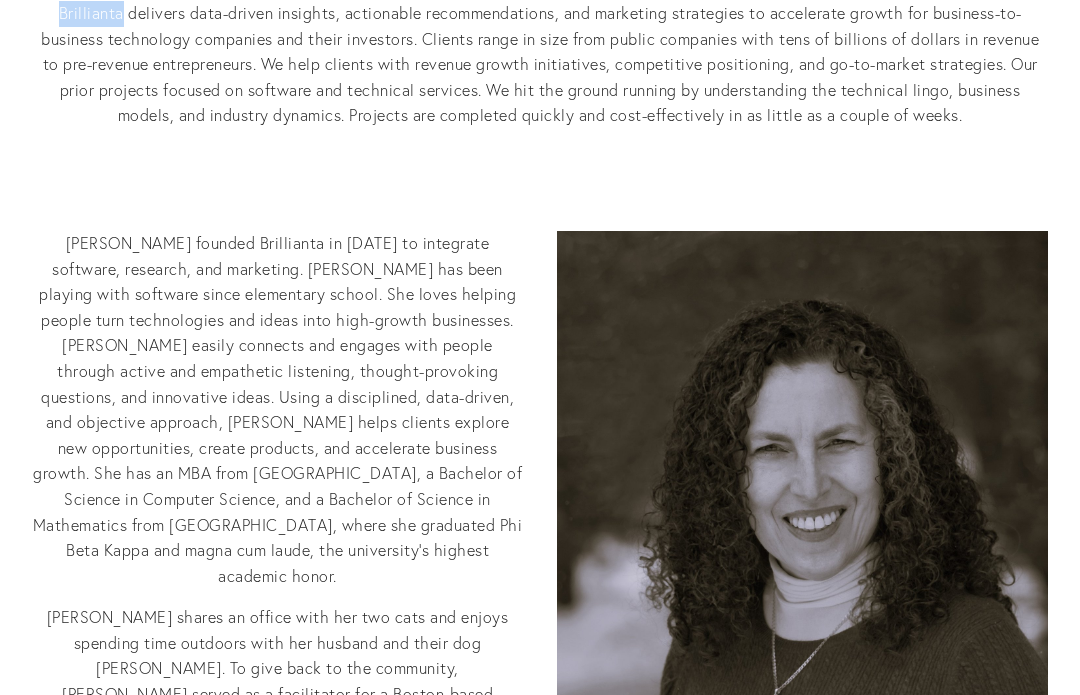 click on "Brillianta delivers data-driven insights, actionable recommendations, and marketing strategies to accelerate growth for business-to-business technology companies and their investors. Clients range in size from public companies with tens of billions of dollars in revenue to pre-revenue entrepreneurs. We help clients with revenue growth initiatives, competitive positioning, and go-to-market strategies. Our prior projects focused on software and technical services. We hit the ground running by understanding the technical lingo, business models, and industry dynamics. Projects are completed quickly and cost-effectively in as little as a couple of weeks." at bounding box center (540, 65) 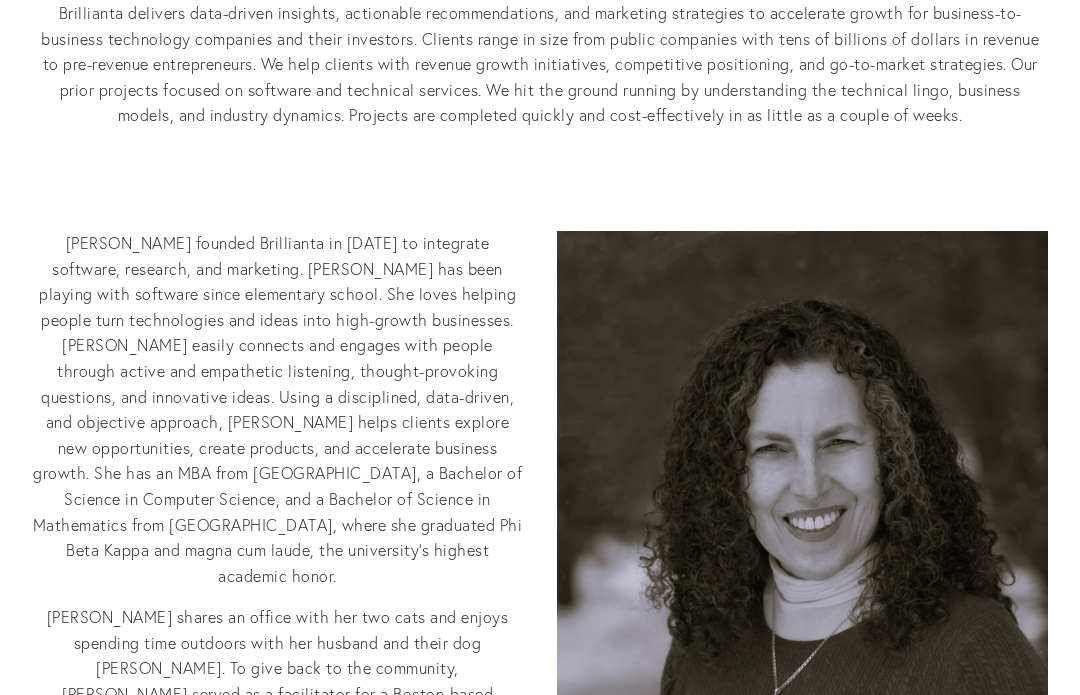 click on "Brillianta delivers data-driven insights, actionable recommendations, and marketing strategies to accelerate growth for business-to-business technology companies and their investors. Clients range in size from public companies with tens of billions of dollars in revenue to pre-revenue entrepreneurs. We help clients with revenue growth initiatives, competitive positioning, and go-to-market strategies. Our prior projects focused on software and technical services. We hit the ground running by understanding the technical lingo, business models, and industry dynamics. Projects are completed quickly and cost-effectively in as little as a couple of weeks." at bounding box center [540, 65] 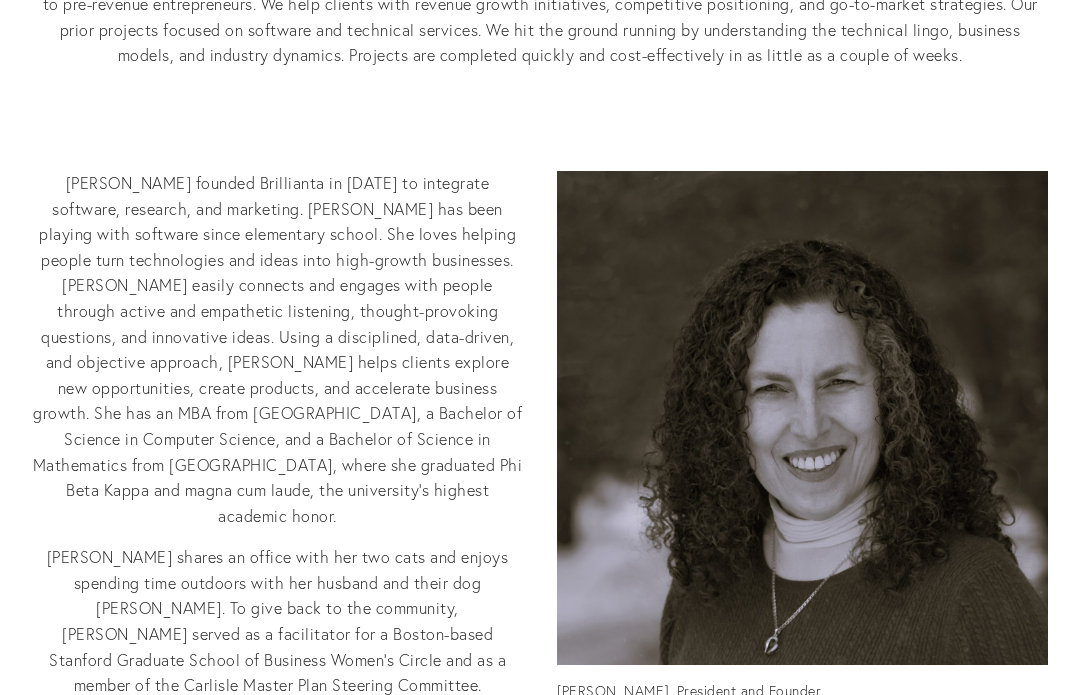 scroll, scrollTop: 585, scrollLeft: 0, axis: vertical 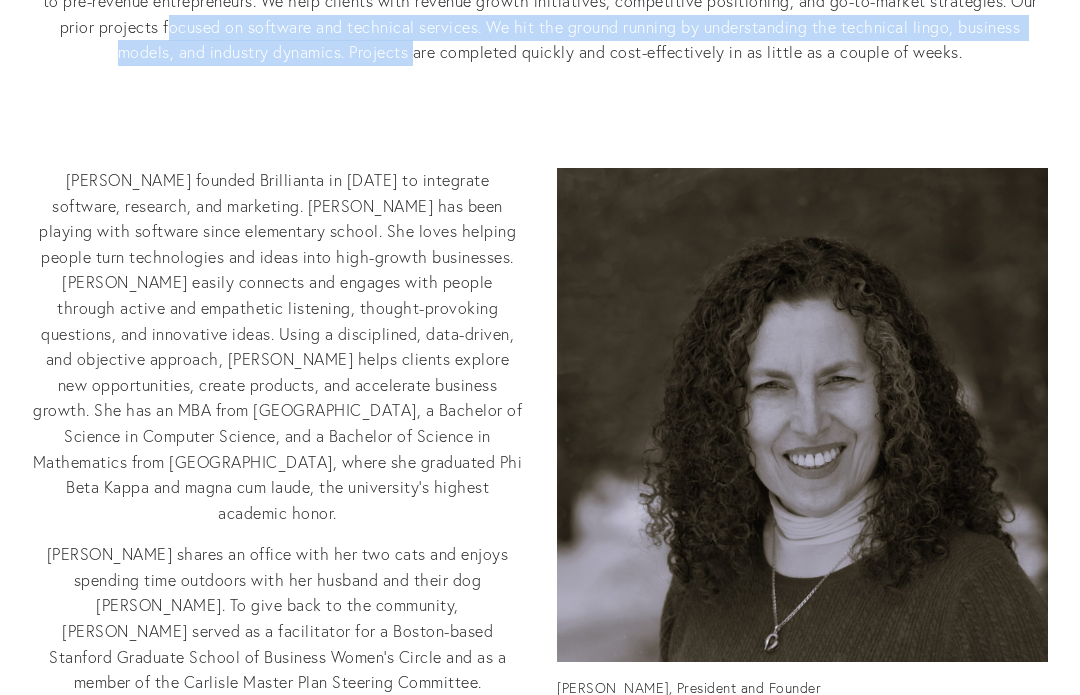 drag, startPoint x: 165, startPoint y: 286, endPoint x: 415, endPoint y: 295, distance: 250.16194 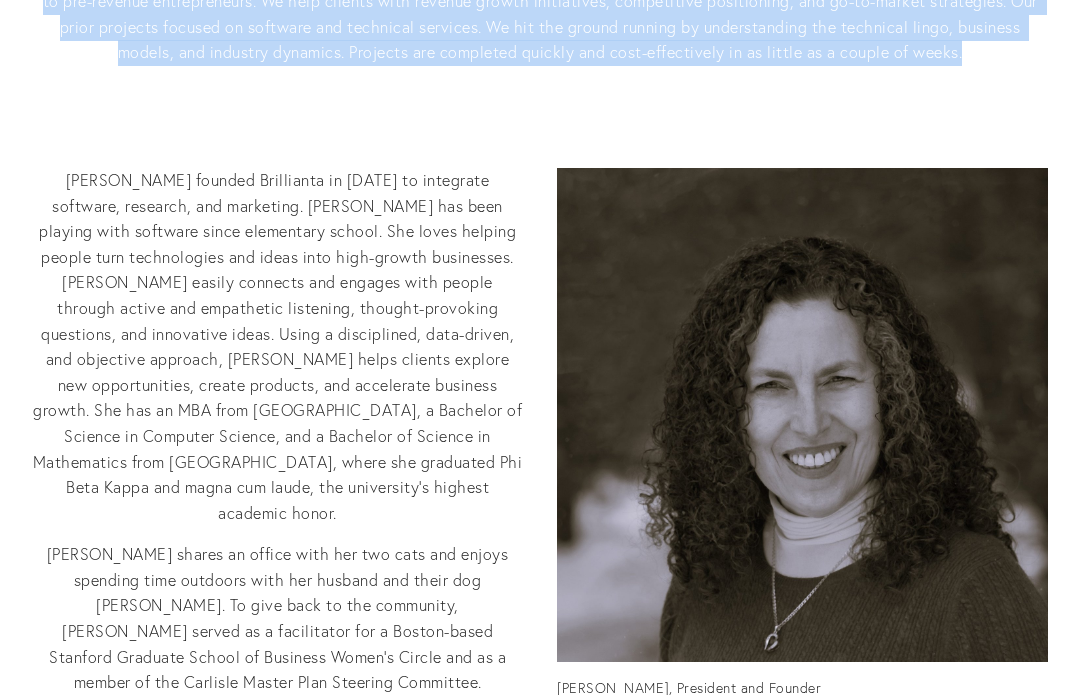 drag, startPoint x: 547, startPoint y: 322, endPoint x: 419, endPoint y: 211, distance: 169.4255 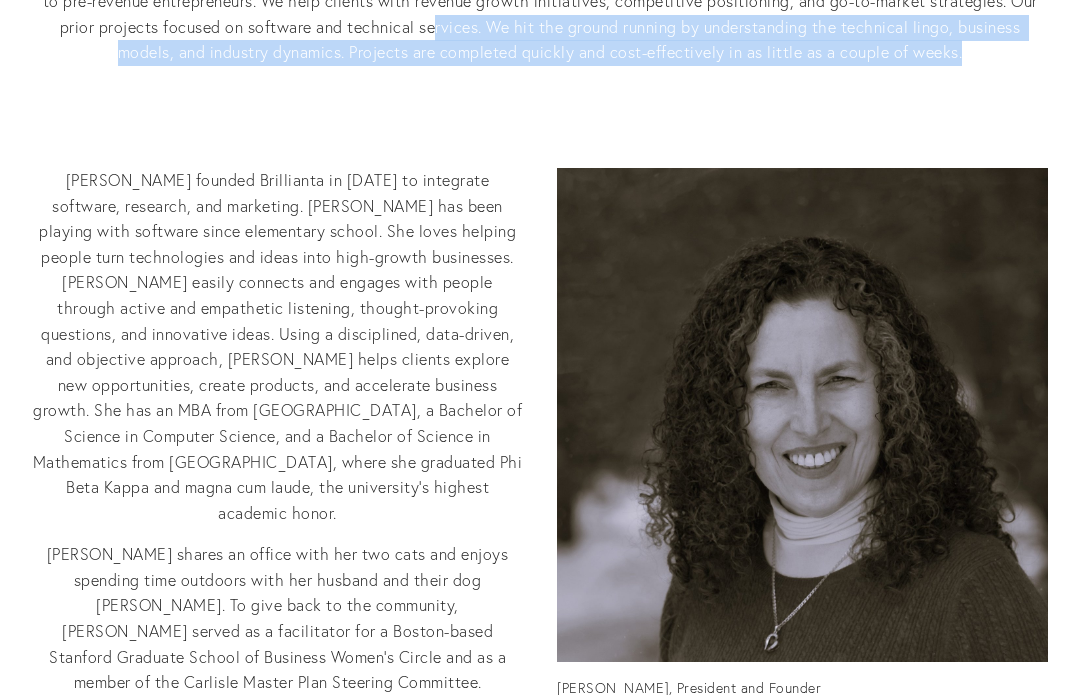 drag, startPoint x: 487, startPoint y: 324, endPoint x: 432, endPoint y: 273, distance: 75.00667 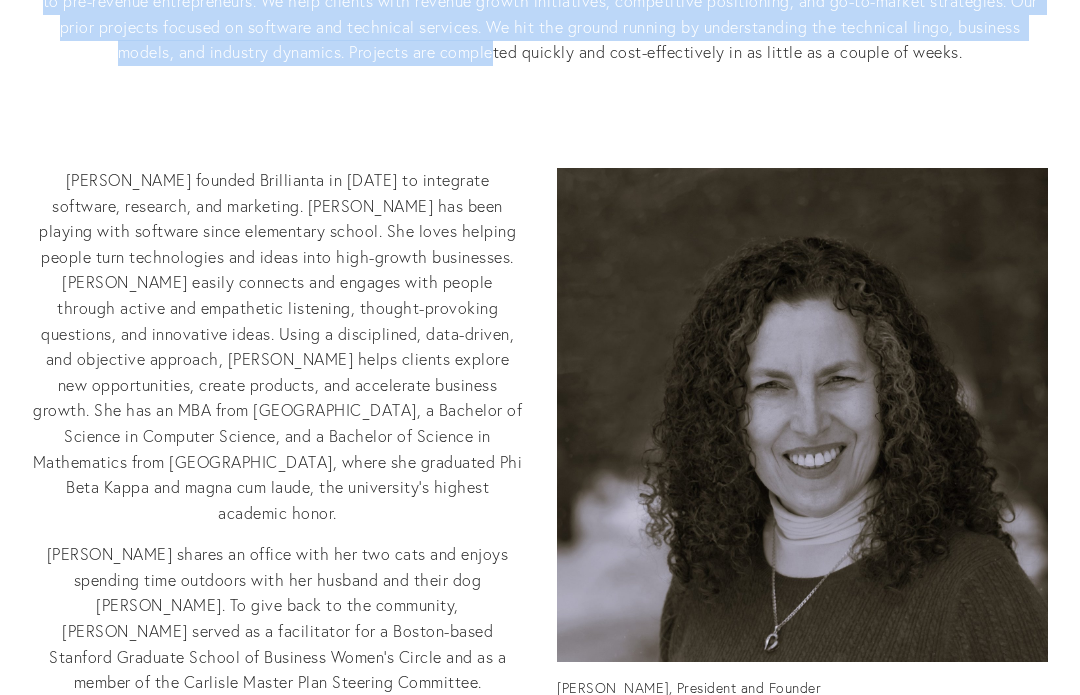 drag, startPoint x: 491, startPoint y: 307, endPoint x: 438, endPoint y: 240, distance: 85.42833 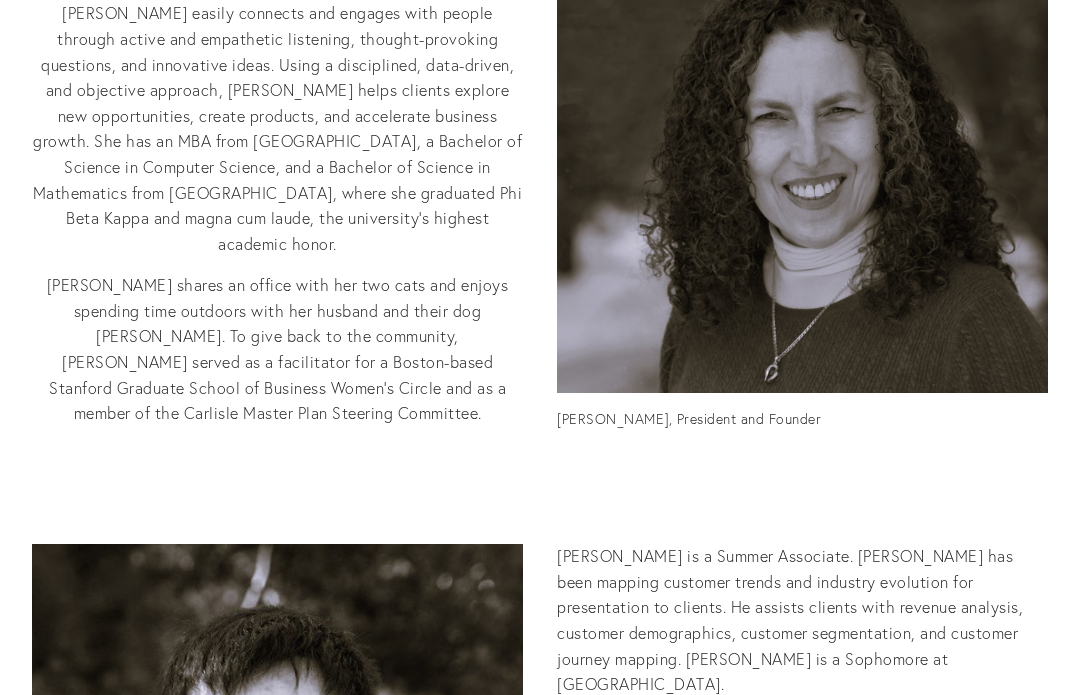 scroll, scrollTop: 864, scrollLeft: 0, axis: vertical 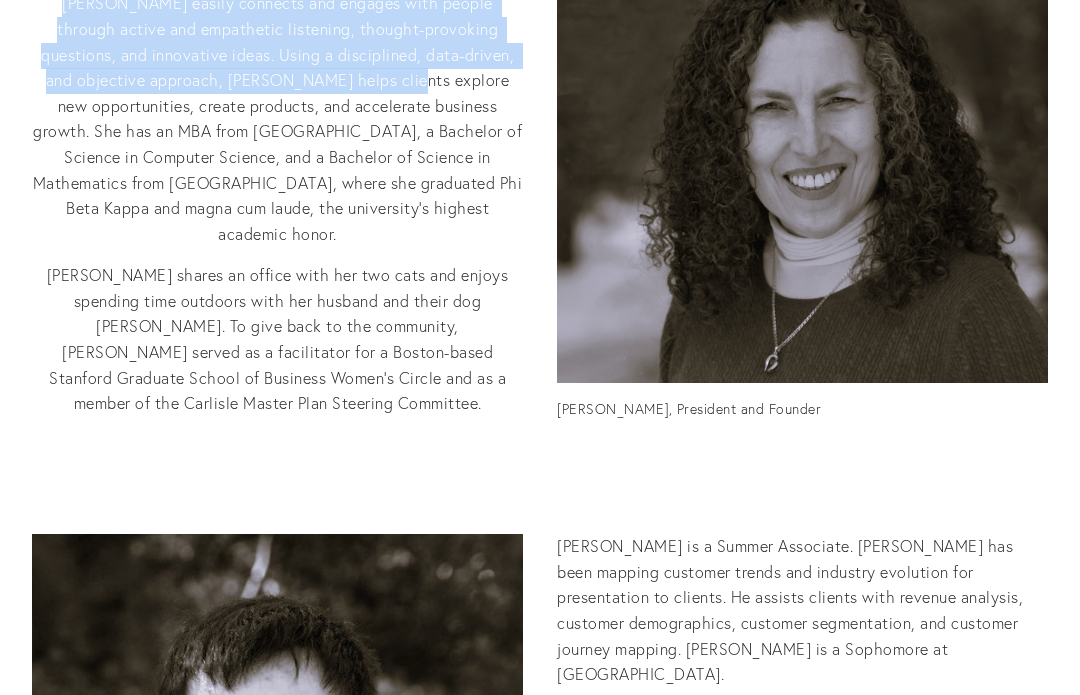 drag, startPoint x: 269, startPoint y: 213, endPoint x: 331, endPoint y: 332, distance: 134.18271 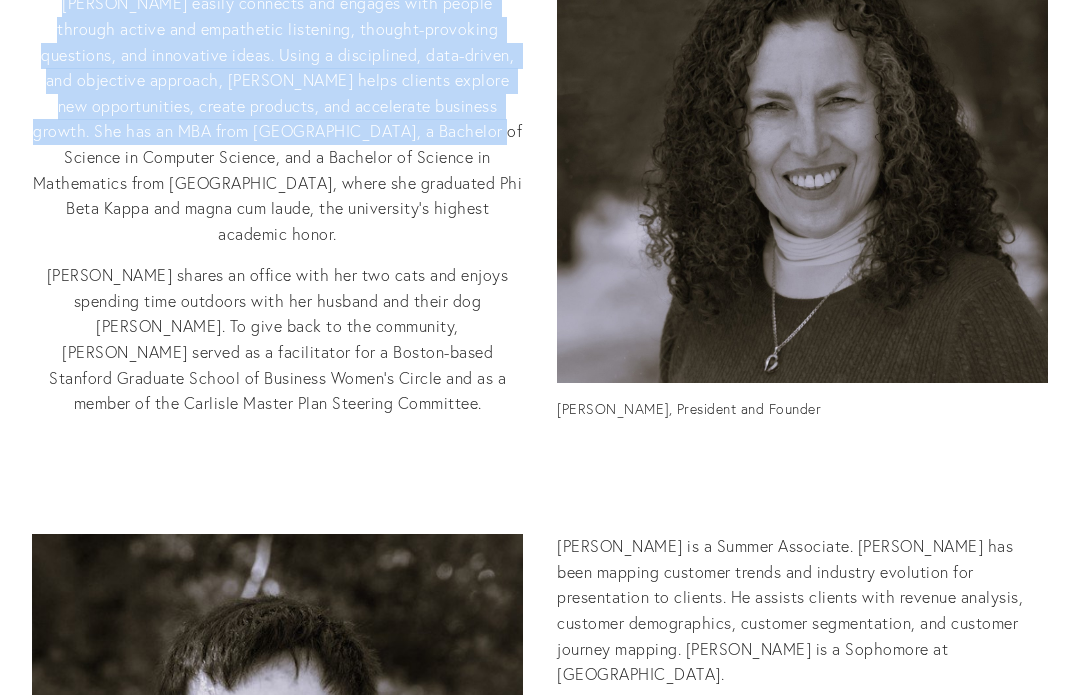 drag, startPoint x: 361, startPoint y: 392, endPoint x: 266, endPoint y: 210, distance: 205.30222 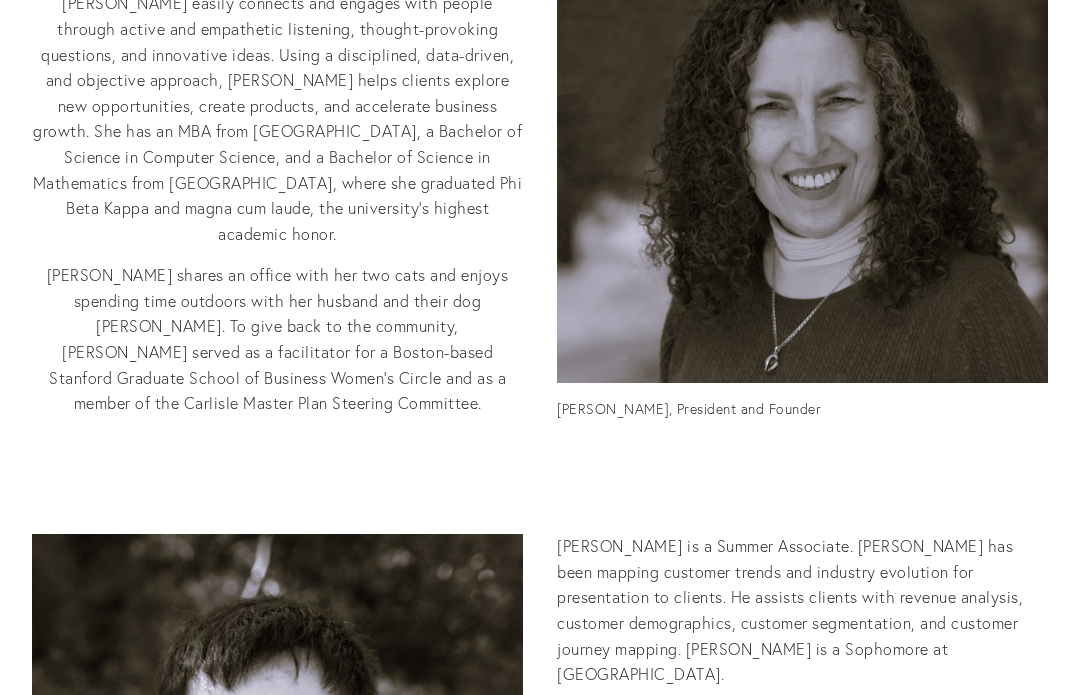 click on "Tatyana White founded Brillianta in 2001 to integrate software, research, and marketing. Tatyana has been playing with software since elementary school. She loves helping people turn technologies and ideas into high-growth businesses. Tatyana easily connects and engages with people through active and empathetic listening, thought-provoking questions, and innovative ideas. Using a disciplined, data-driven, and objective approach, White helps clients explore new opportunities, create products, and accelerate business growth. She has an MBA from Stanford Graduate School of Business, a Bachelor of Science in Computer Science, and a Bachelor of Science in  Mathematics from Tufts University, where she graduated Phi Beta Kappa and magna cum laude, the university's highest academic honor." at bounding box center [540, 68] 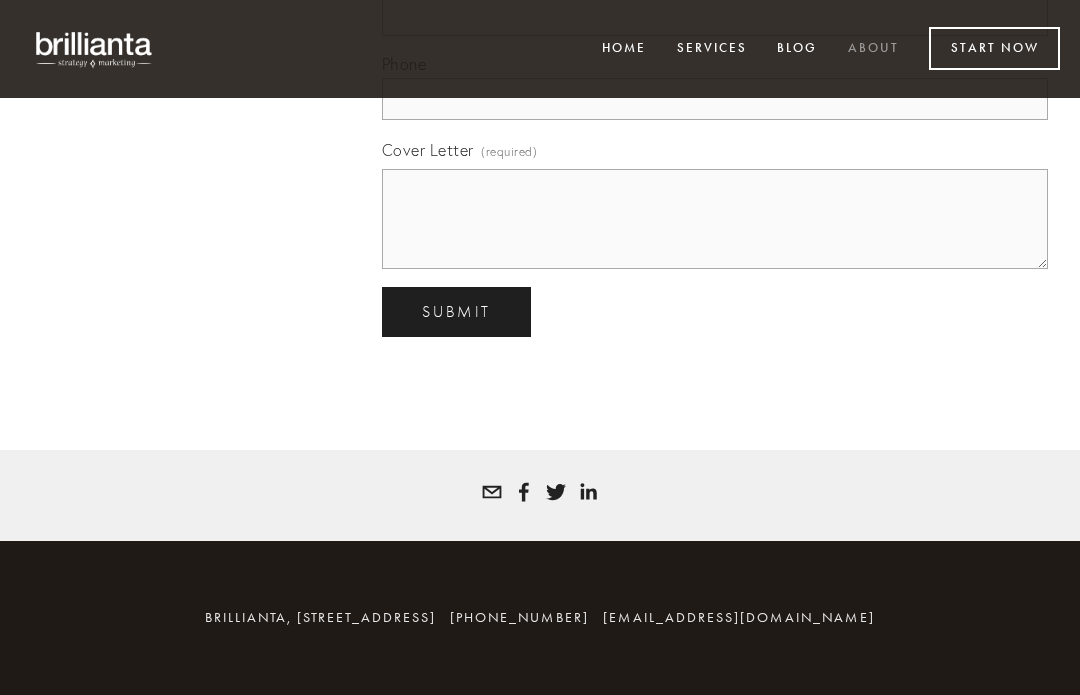 scroll, scrollTop: 3596, scrollLeft: 0, axis: vertical 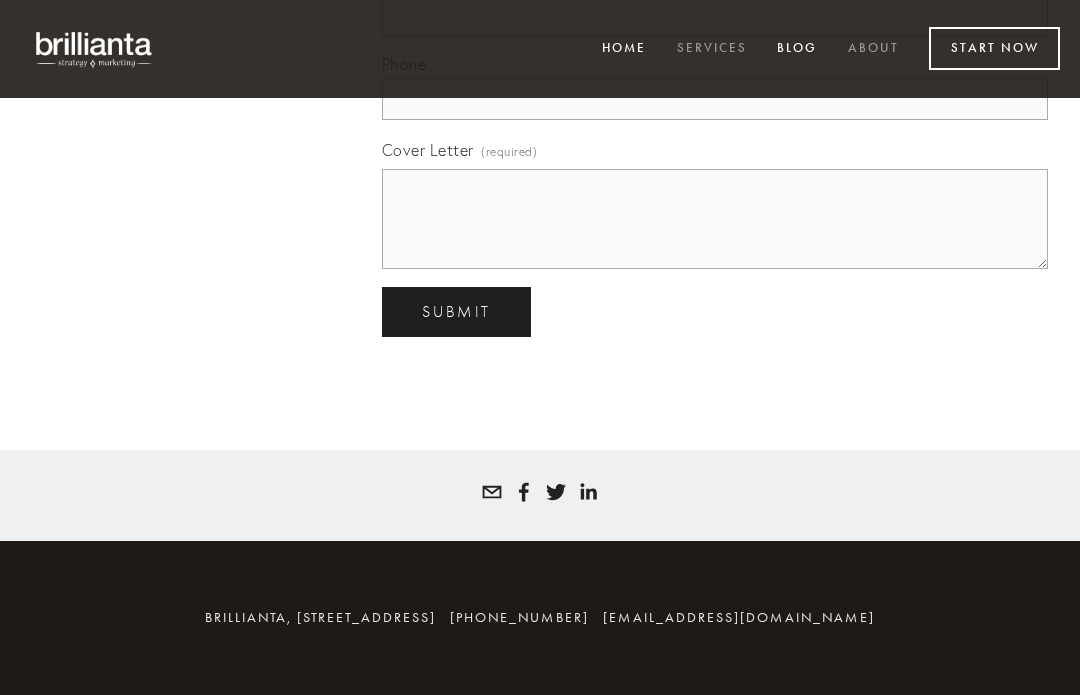 click on "Services" at bounding box center [712, 49] 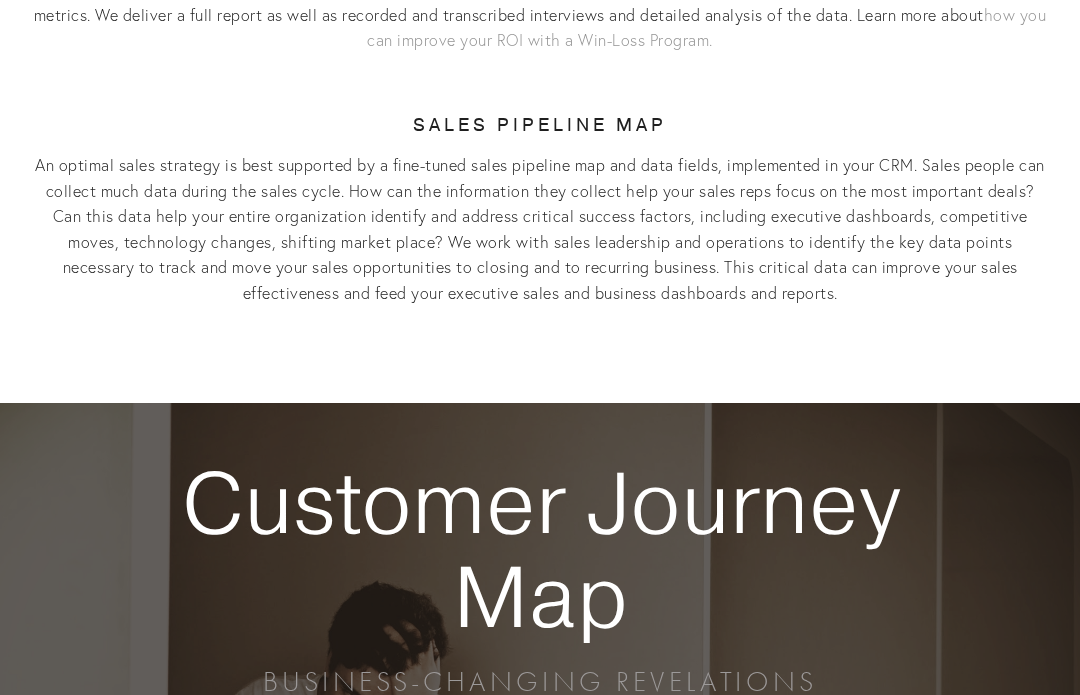 scroll, scrollTop: 395, scrollLeft: 0, axis: vertical 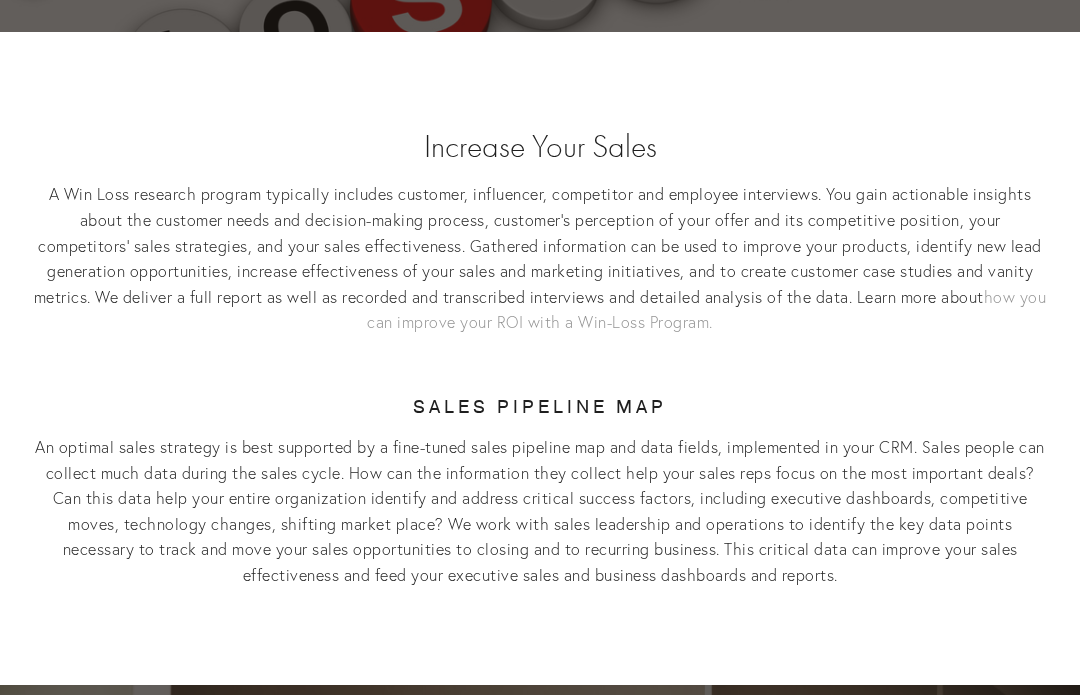 click on "EXPERIENCE SUCCESS" at bounding box center [540, -76] 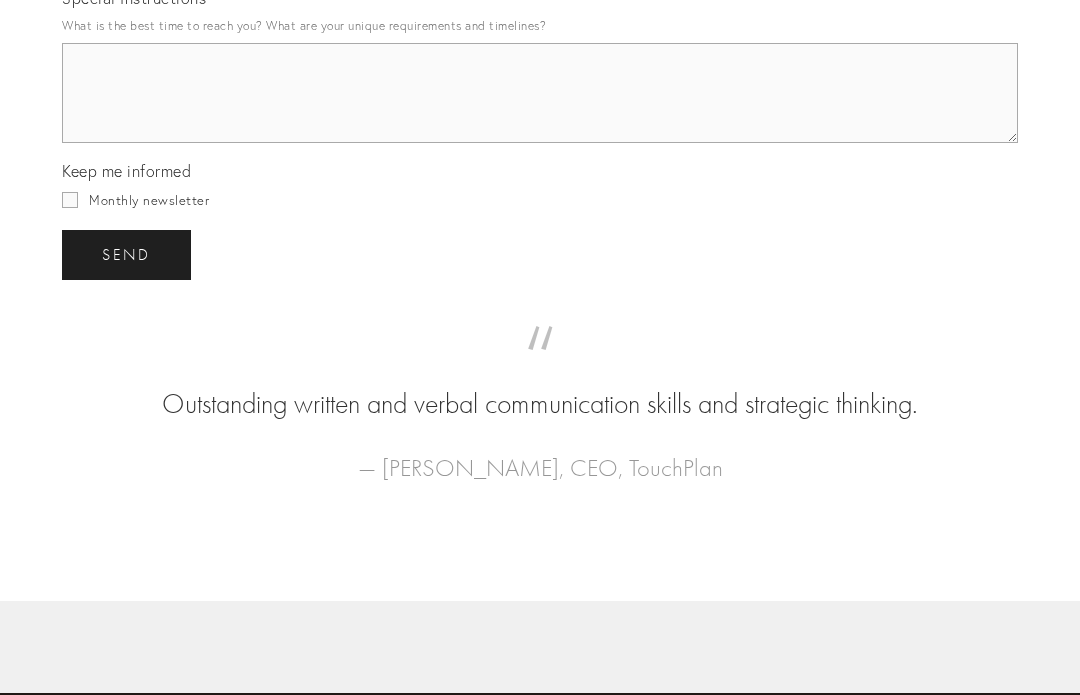 scroll, scrollTop: 893, scrollLeft: 0, axis: vertical 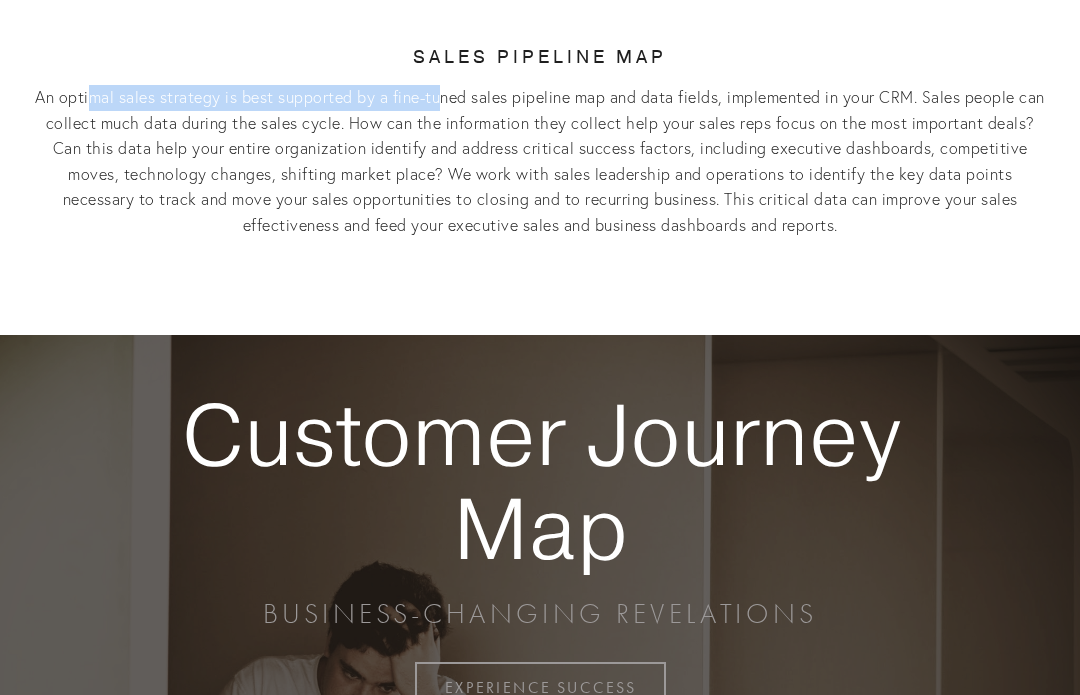 drag, startPoint x: 99, startPoint y: 352, endPoint x: 458, endPoint y: 356, distance: 359.02228 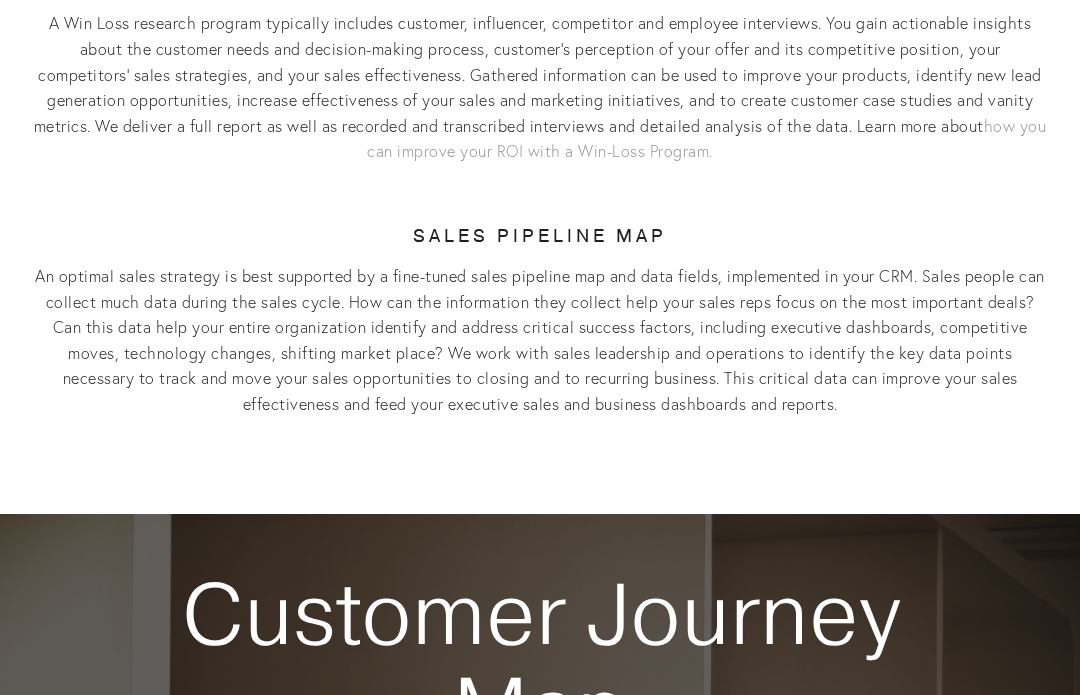 scroll, scrollTop: 564, scrollLeft: 0, axis: vertical 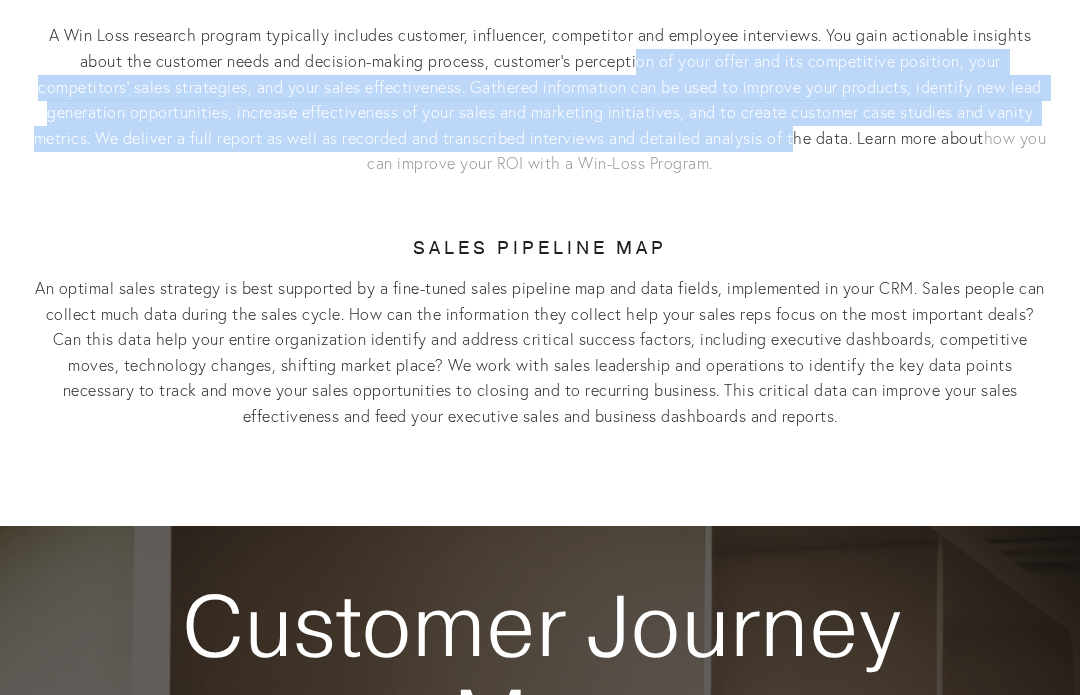 drag, startPoint x: 642, startPoint y: 319, endPoint x: 814, endPoint y: 395, distance: 188.04254 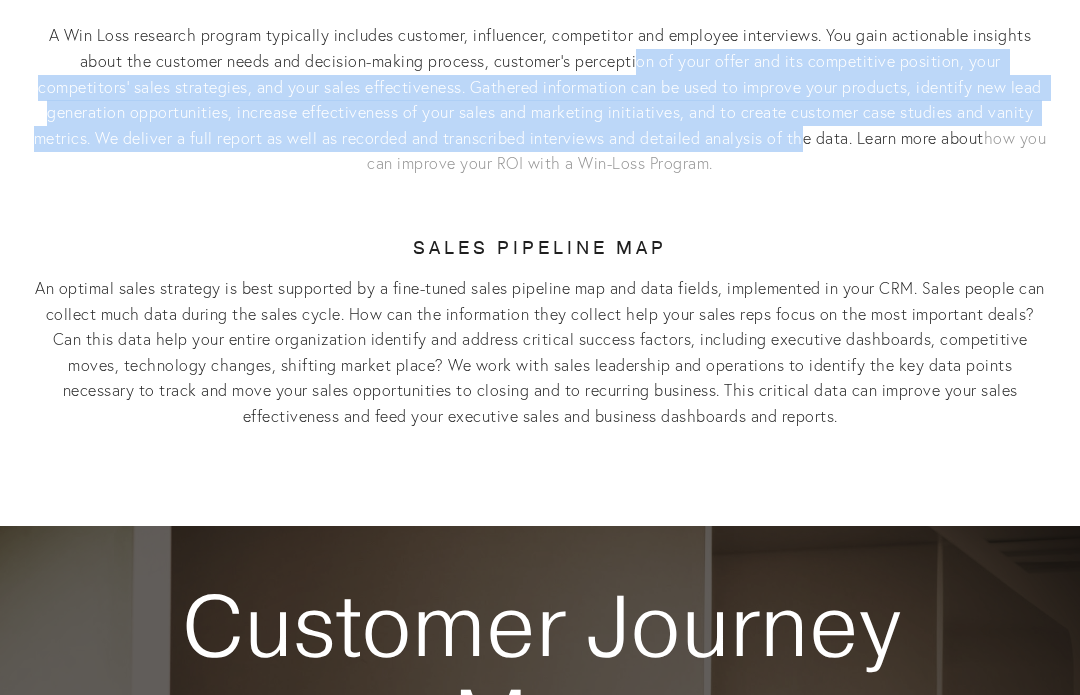 click on "A Win Loss research program typically includes customer, influencer, competitor and employee interviews. You gain actionable insights about the customer needs and decision-making process, customer’s perception of your offer and its competitive position, your competitors’ sales strategies, and your sales effectiveness. Gathered information can be used to improve your products, identify new lead generation opportunities, increase effectiveness of your sales and marketing initiatives, and to create customer case studies and vanity metrics. We deliver a full report as well as recorded and transcribed interviews and detailed analysis of the data. Learn more about  how you can improve your ROI with a Win-Loss Program." at bounding box center (540, 100) 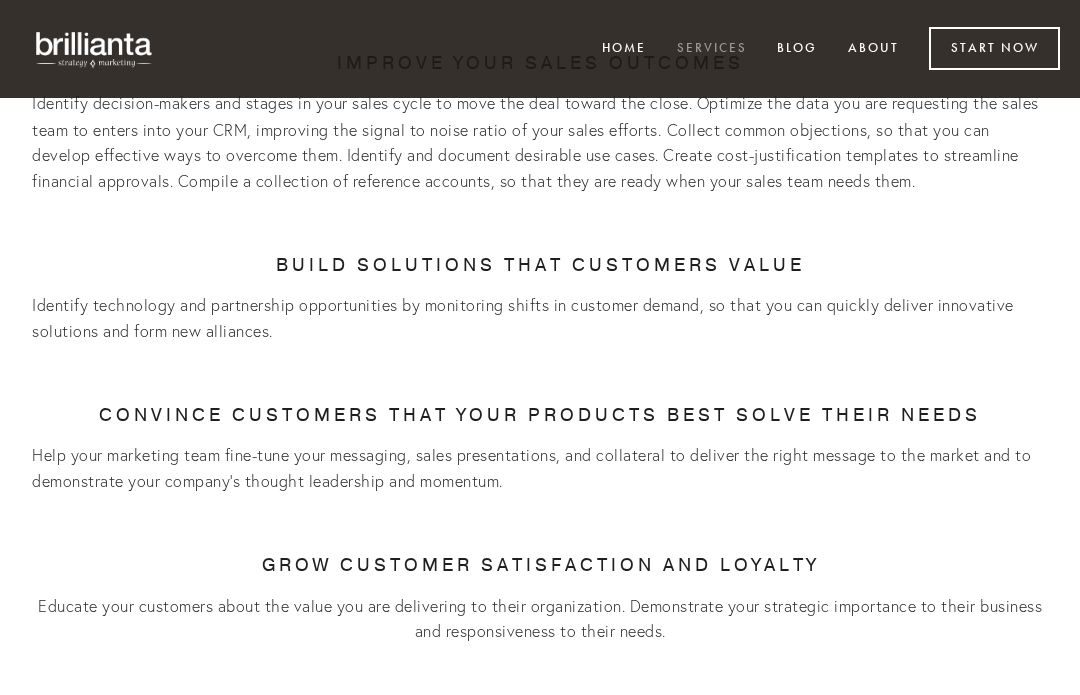 scroll, scrollTop: 1886, scrollLeft: 0, axis: vertical 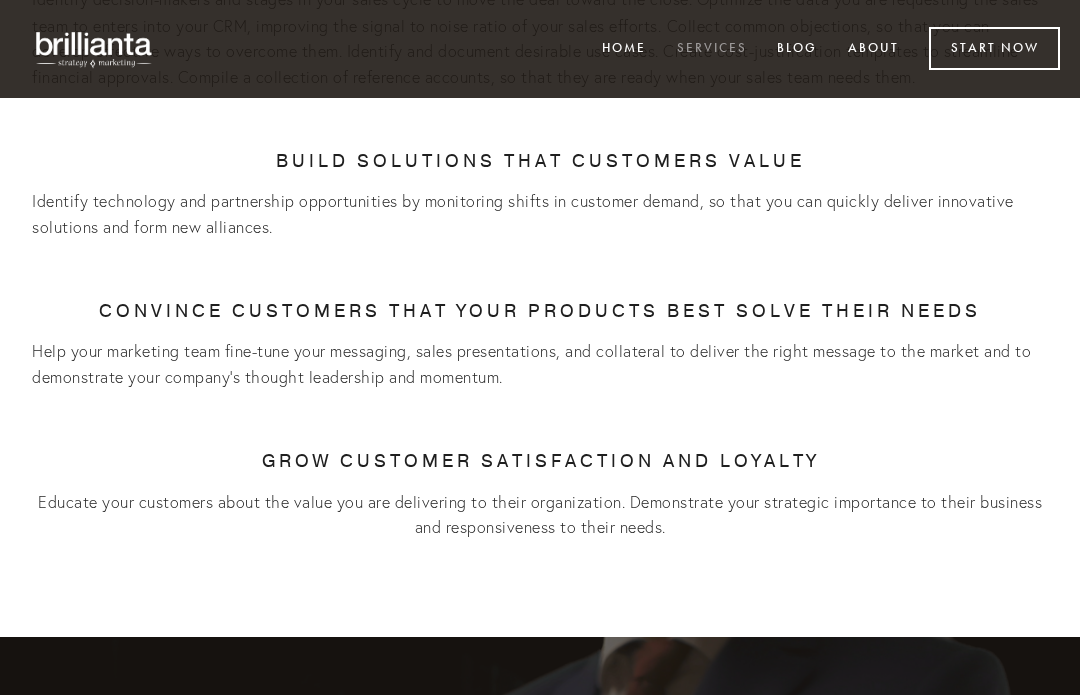 drag, startPoint x: 274, startPoint y: 263, endPoint x: 814, endPoint y: 264, distance: 540.0009 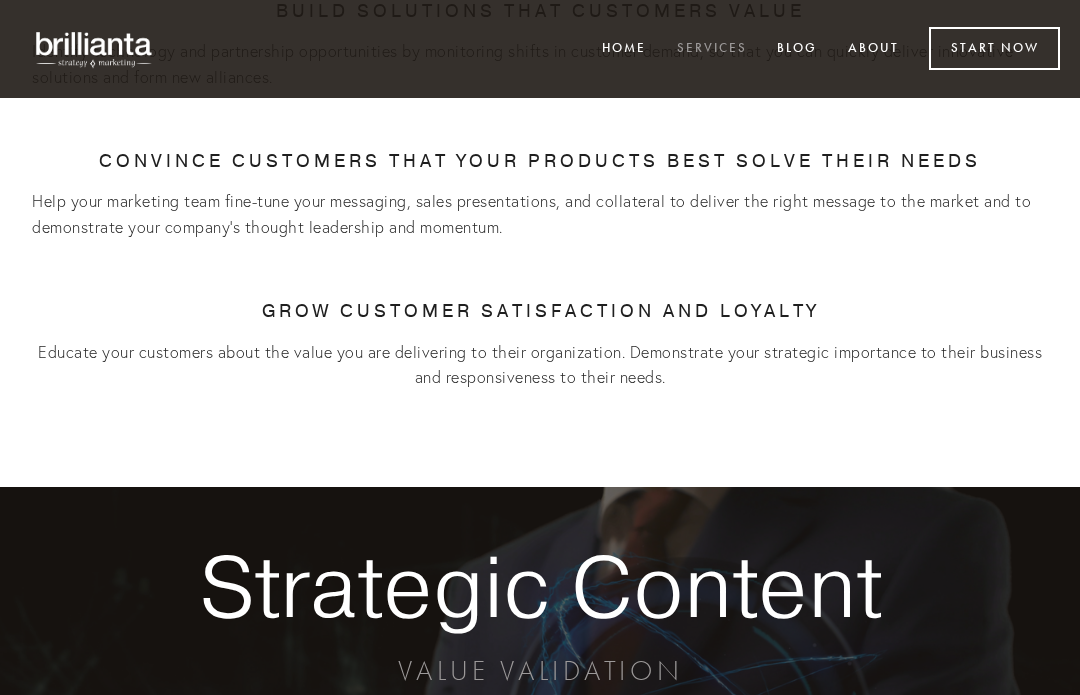 scroll, scrollTop: 2038, scrollLeft: 0, axis: vertical 